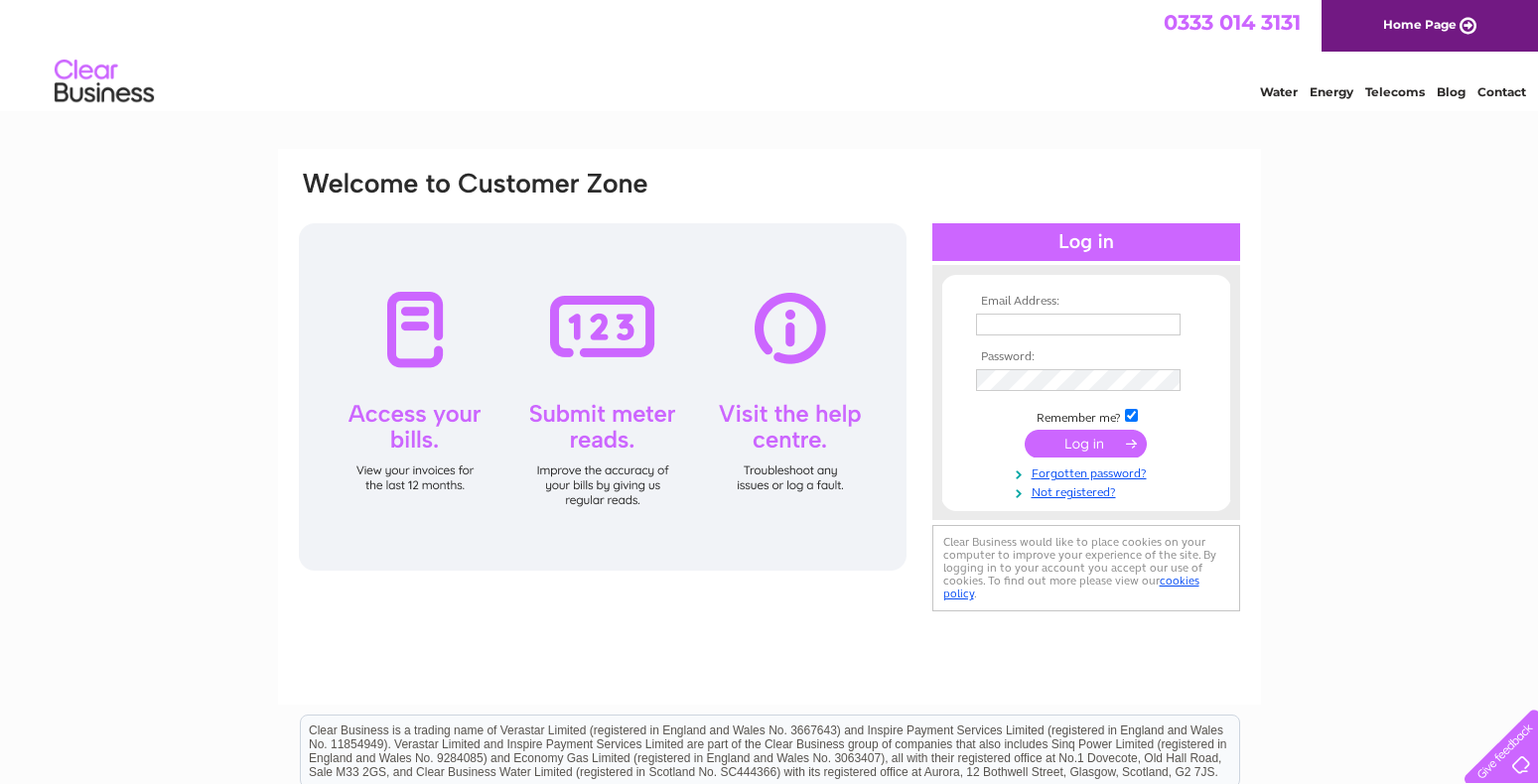 scroll, scrollTop: 0, scrollLeft: 0, axis: both 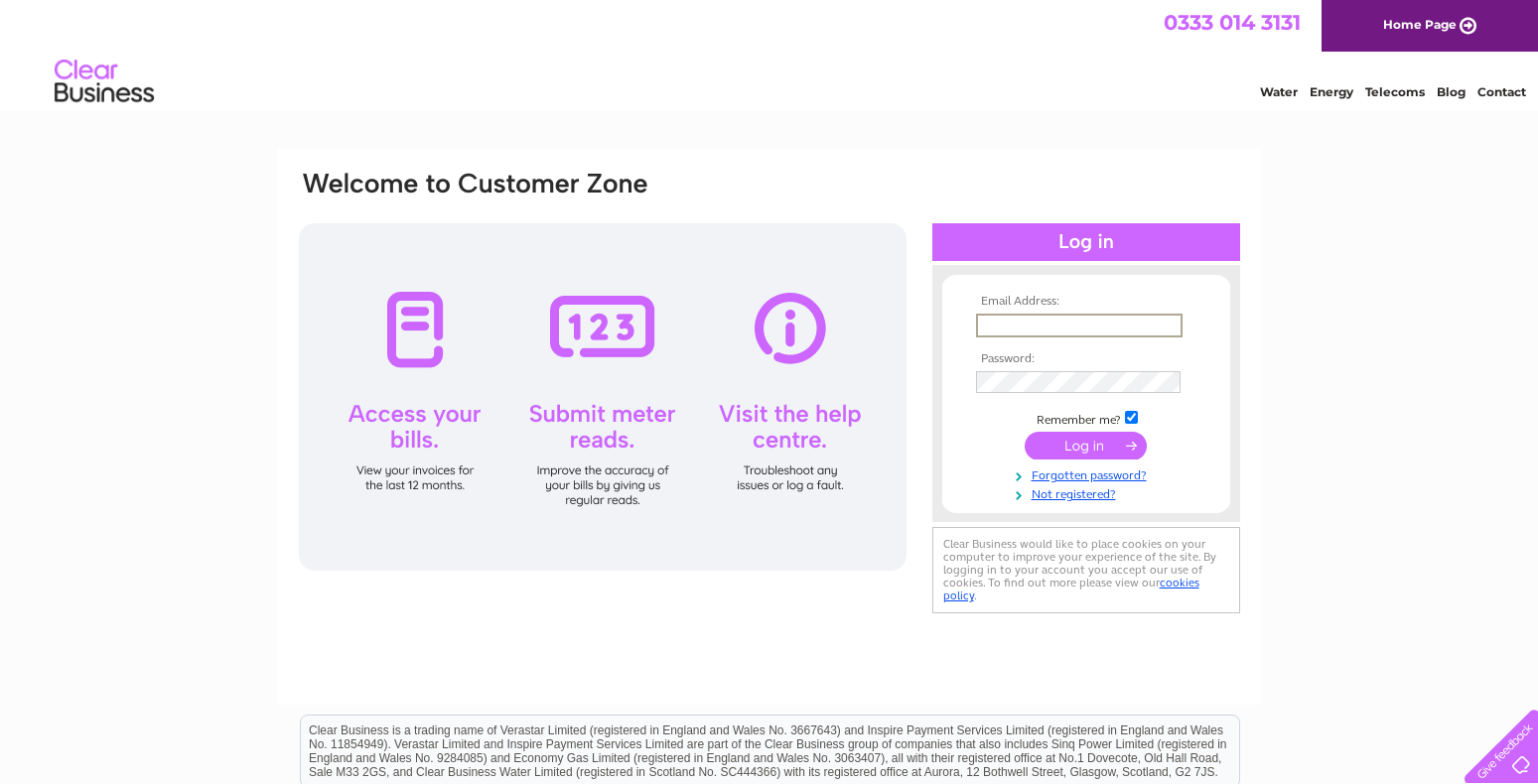 click at bounding box center [1079, 326] 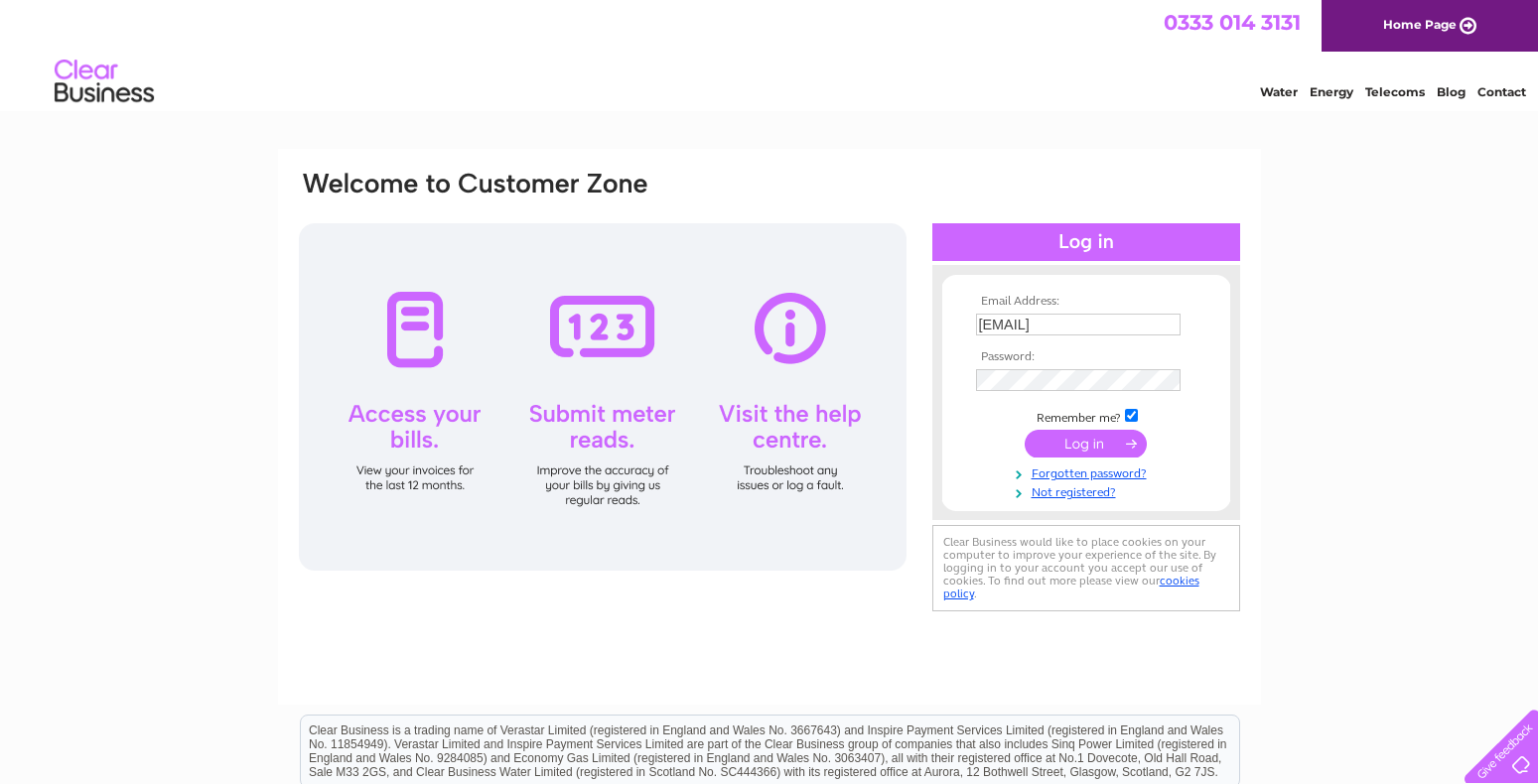 click at bounding box center [1085, 444] 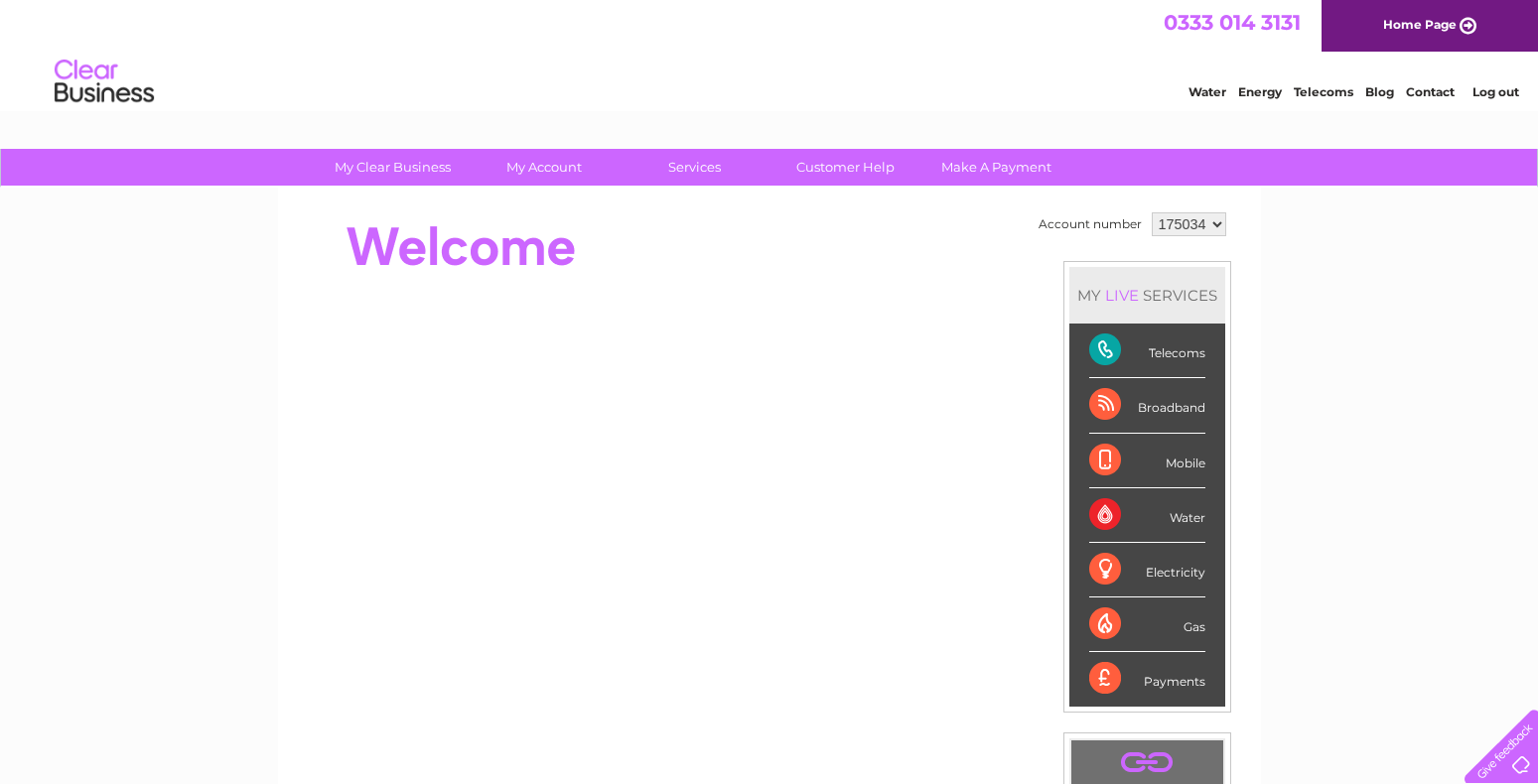 scroll, scrollTop: 0, scrollLeft: 0, axis: both 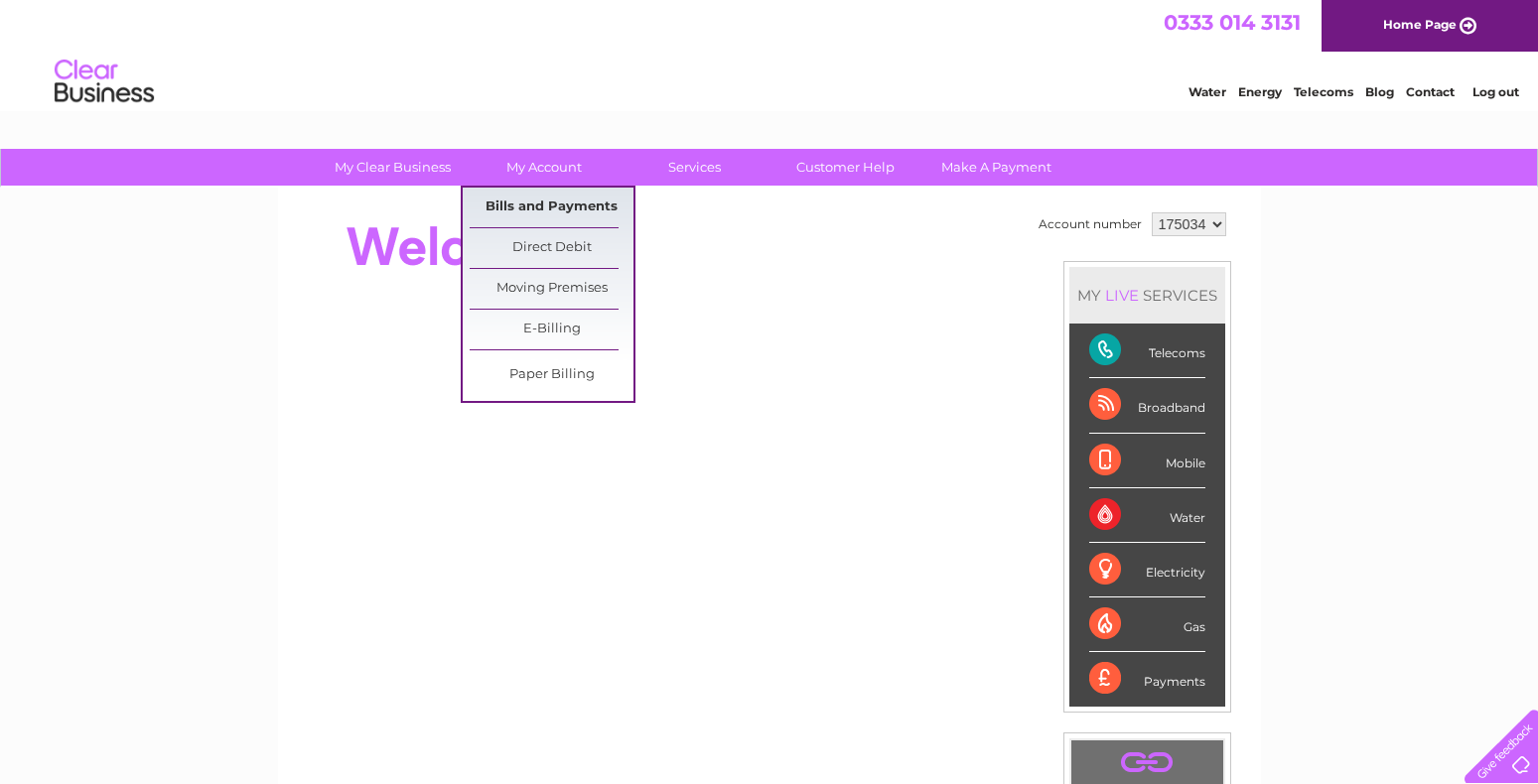 click on "Bills and Payments" at bounding box center [551, 207] 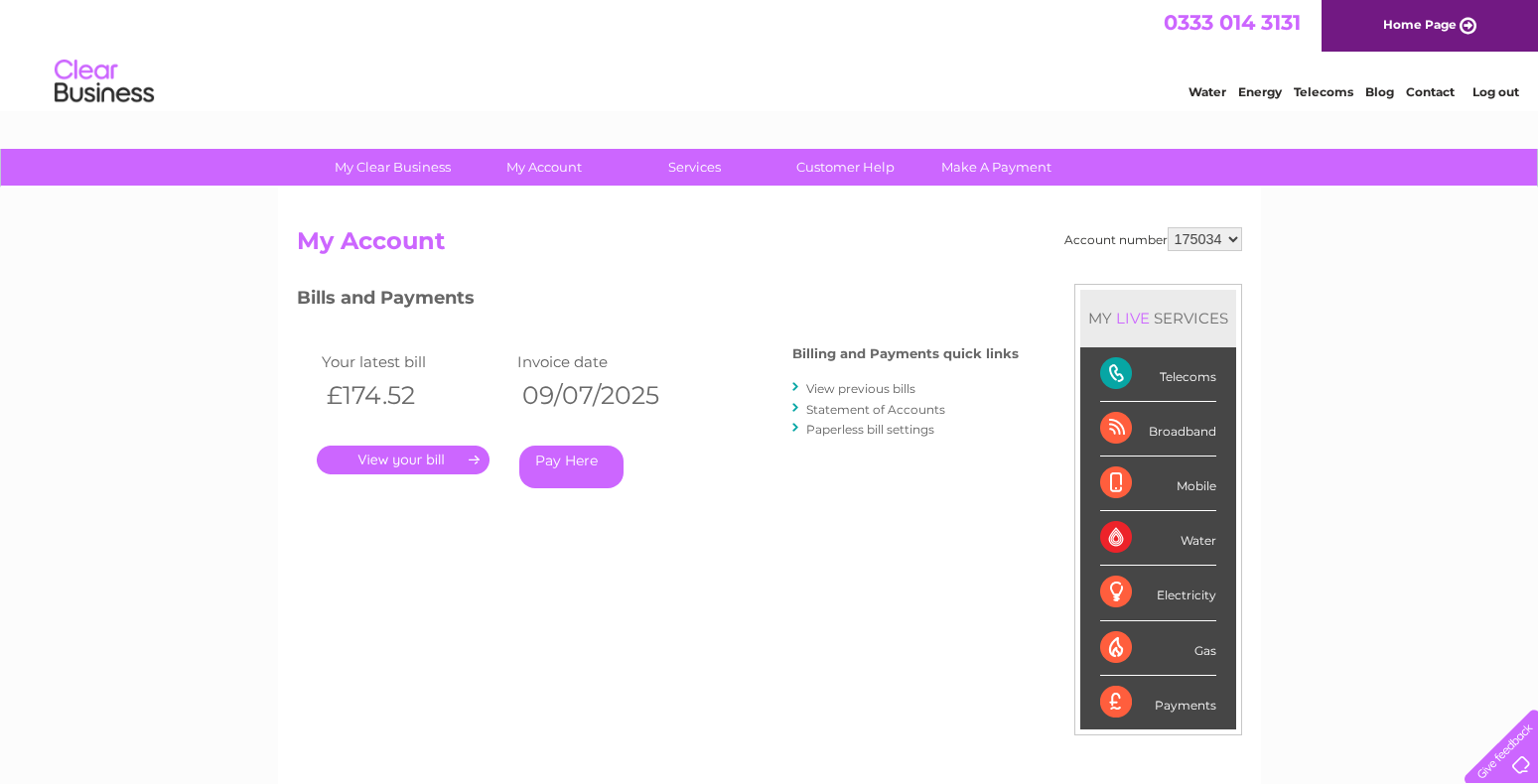 scroll, scrollTop: 0, scrollLeft: 0, axis: both 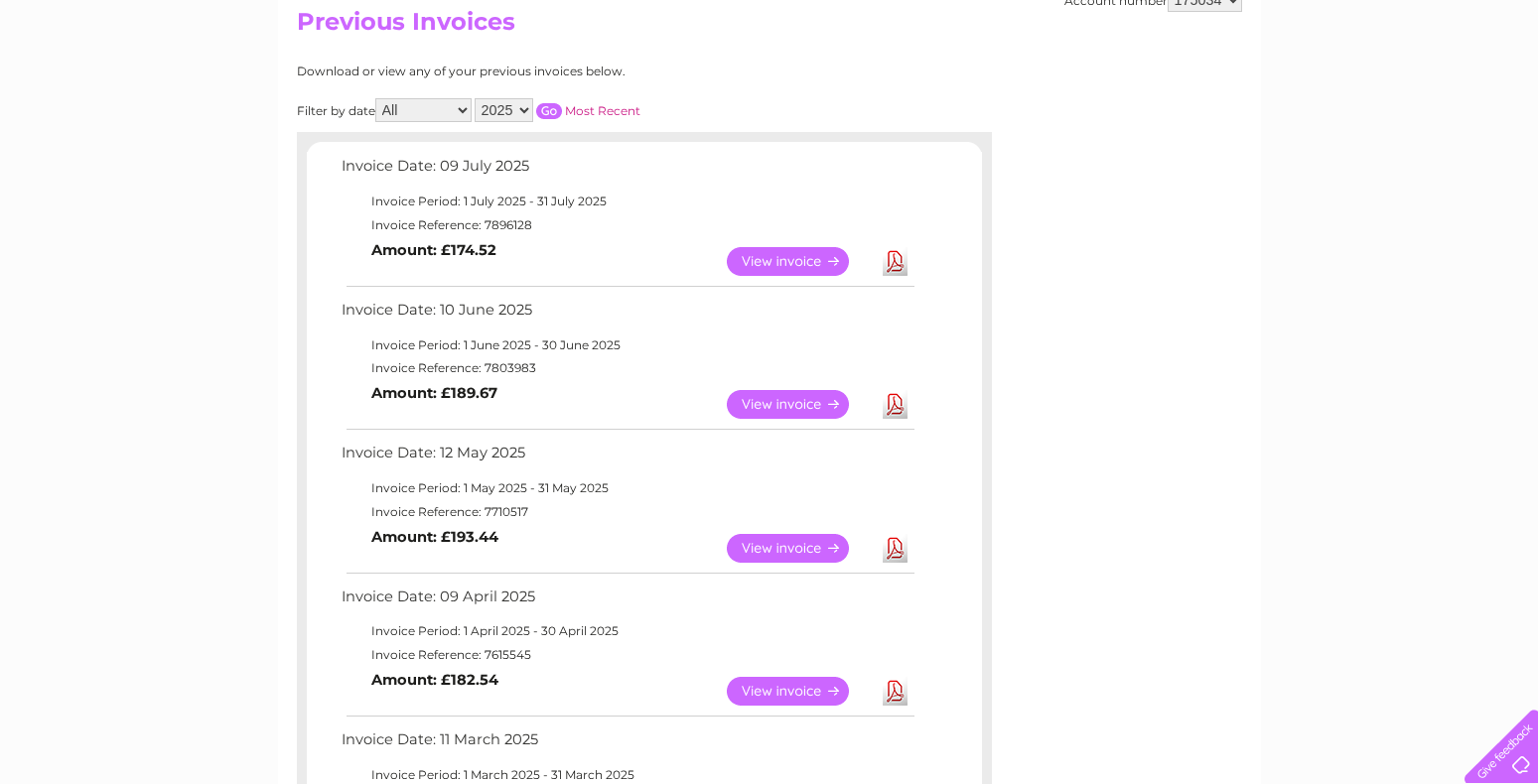 click on "View" at bounding box center (799, 404) 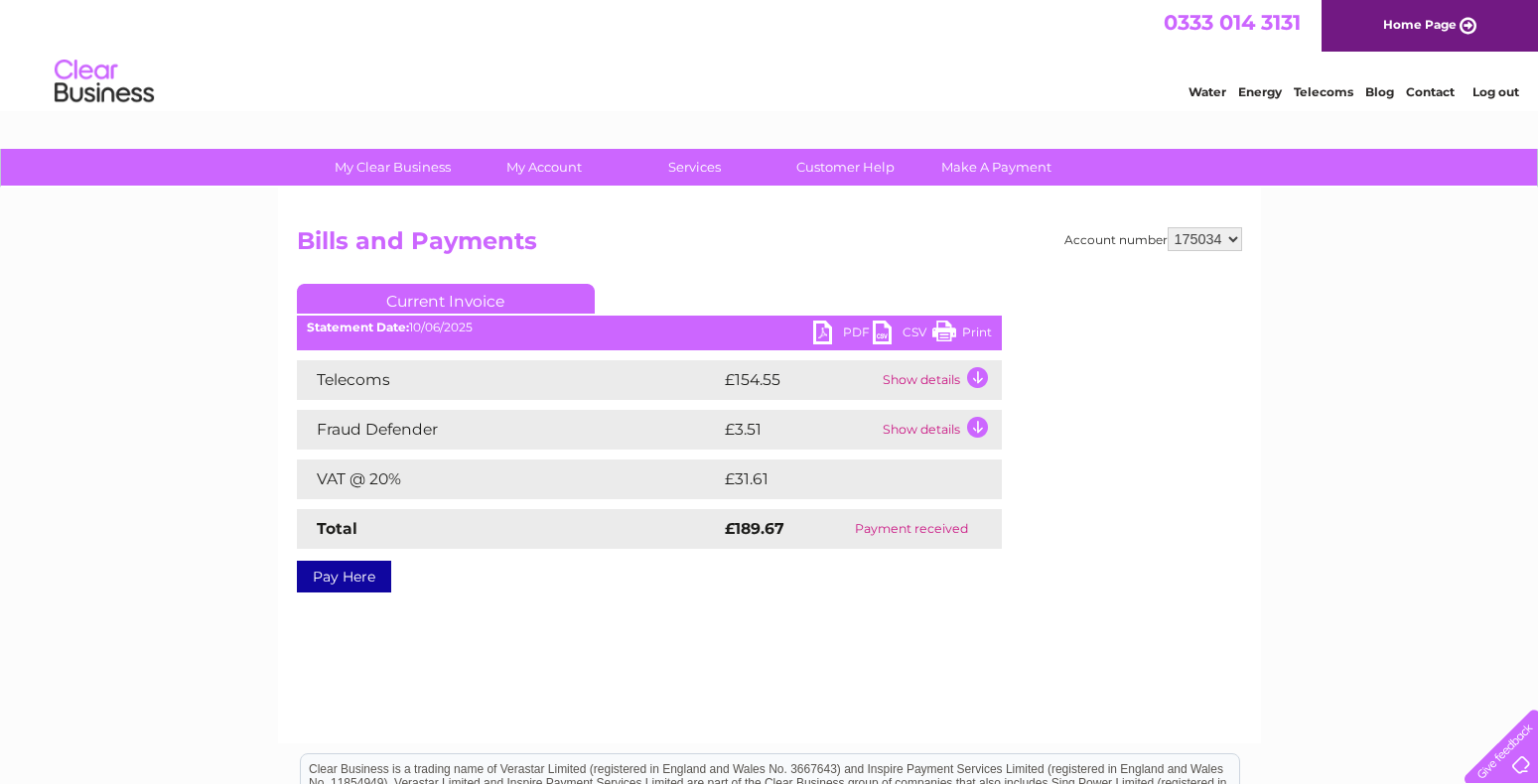 scroll, scrollTop: 0, scrollLeft: 0, axis: both 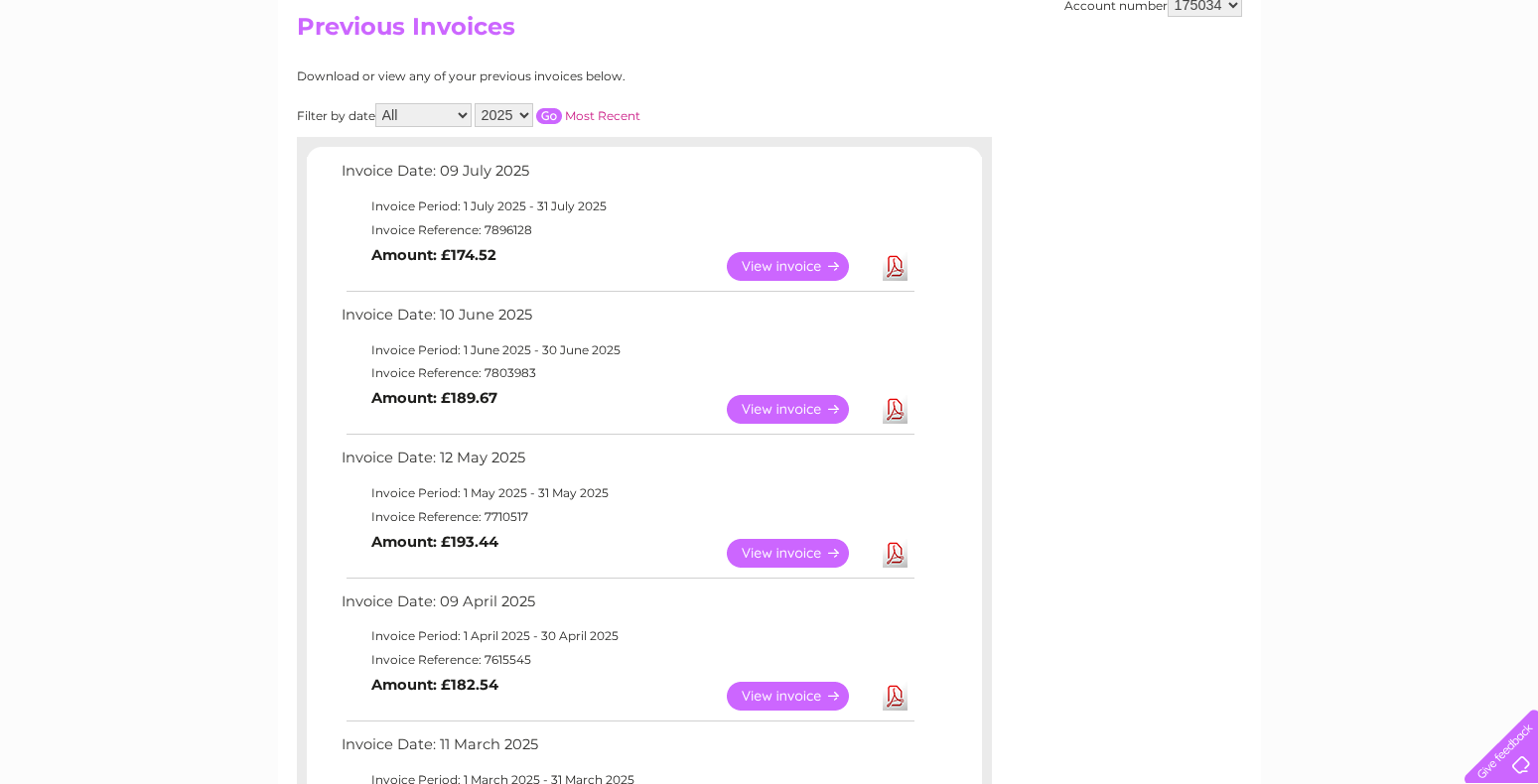click on "View" at bounding box center (799, 266) 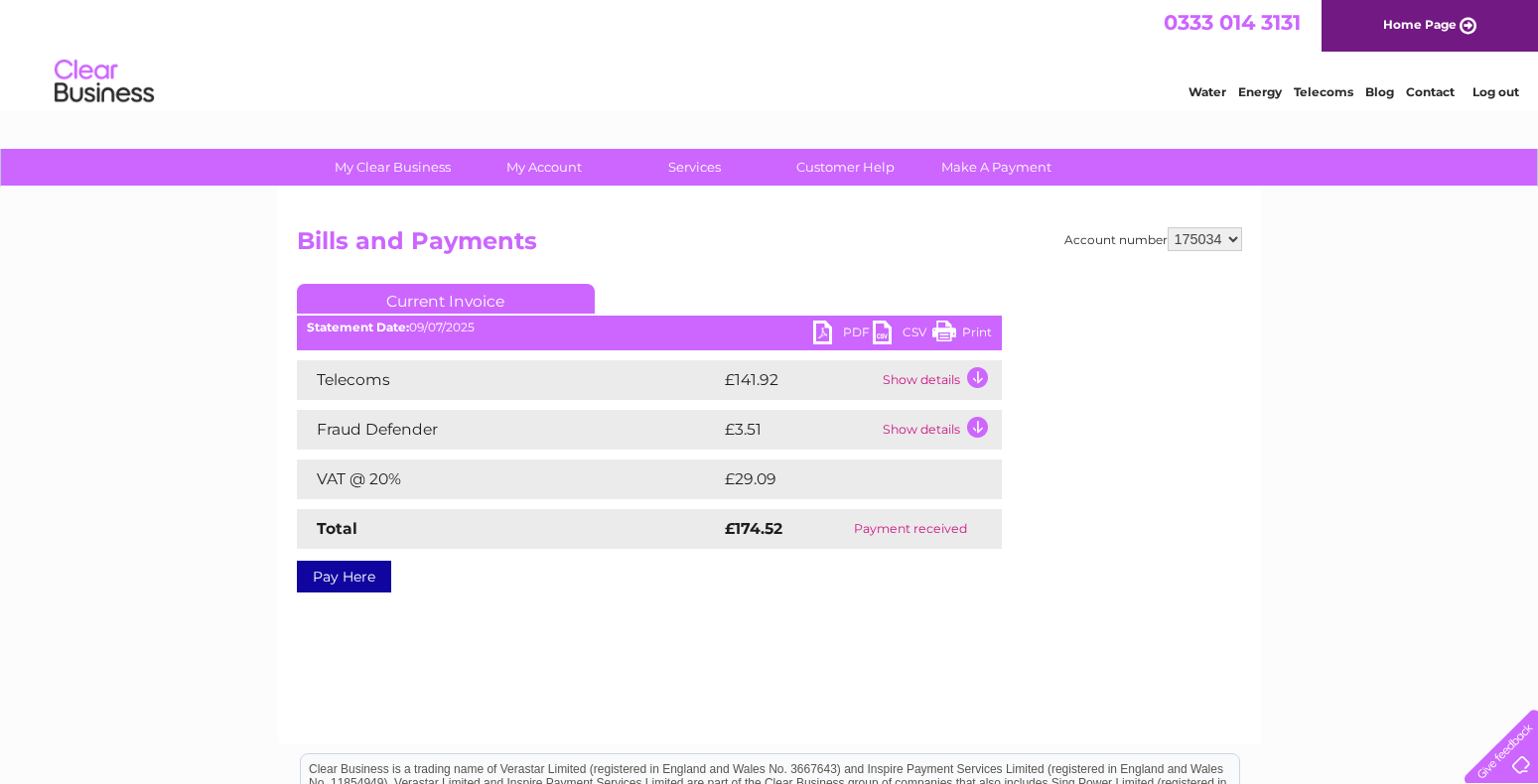 scroll, scrollTop: 0, scrollLeft: 0, axis: both 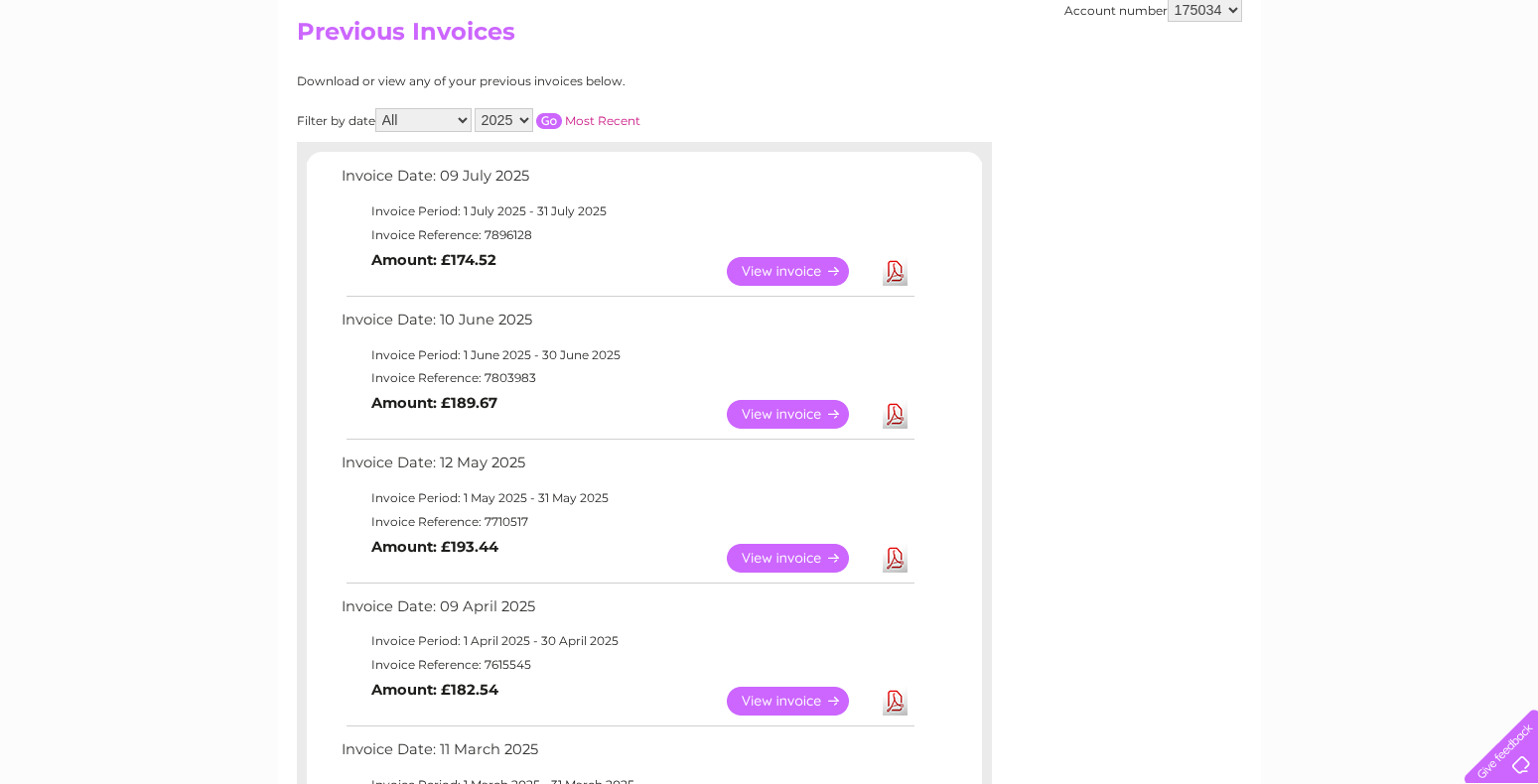 click on "Most Recent" at bounding box center (603, 120) 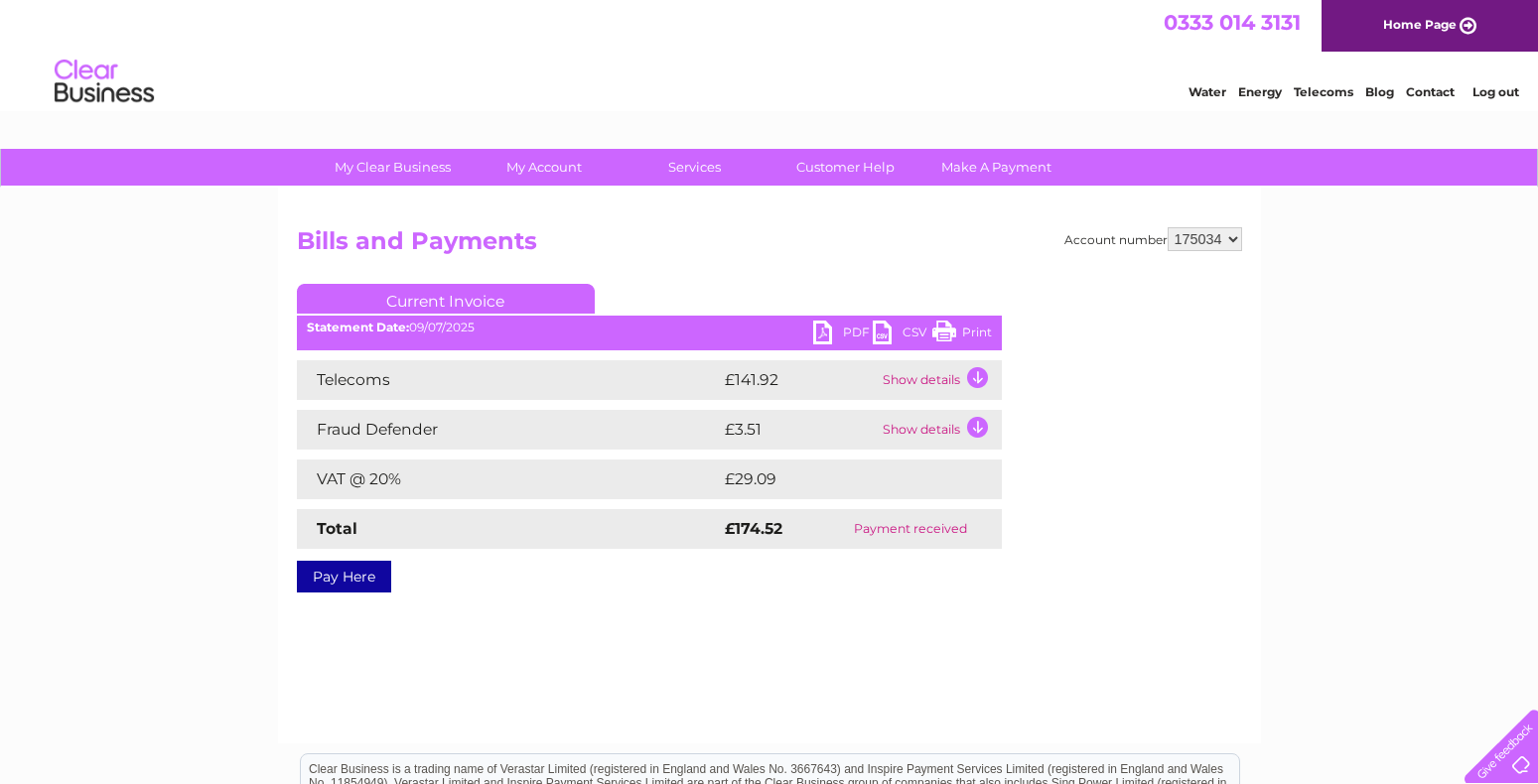 scroll, scrollTop: 0, scrollLeft: 0, axis: both 